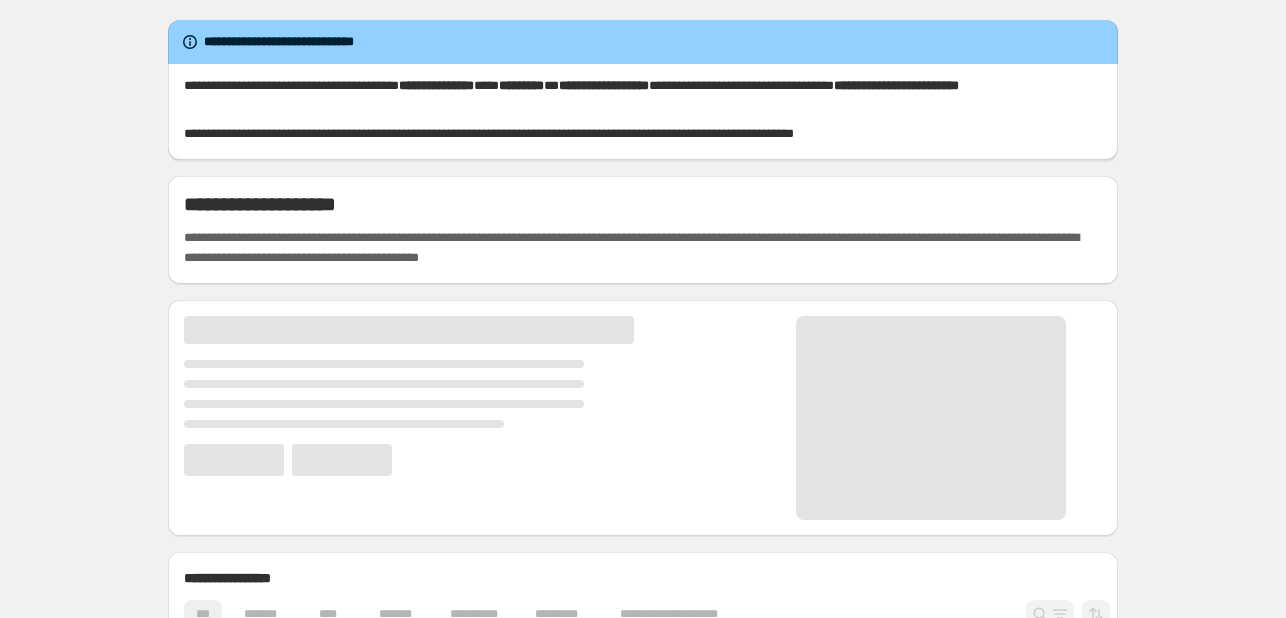 scroll, scrollTop: 0, scrollLeft: 0, axis: both 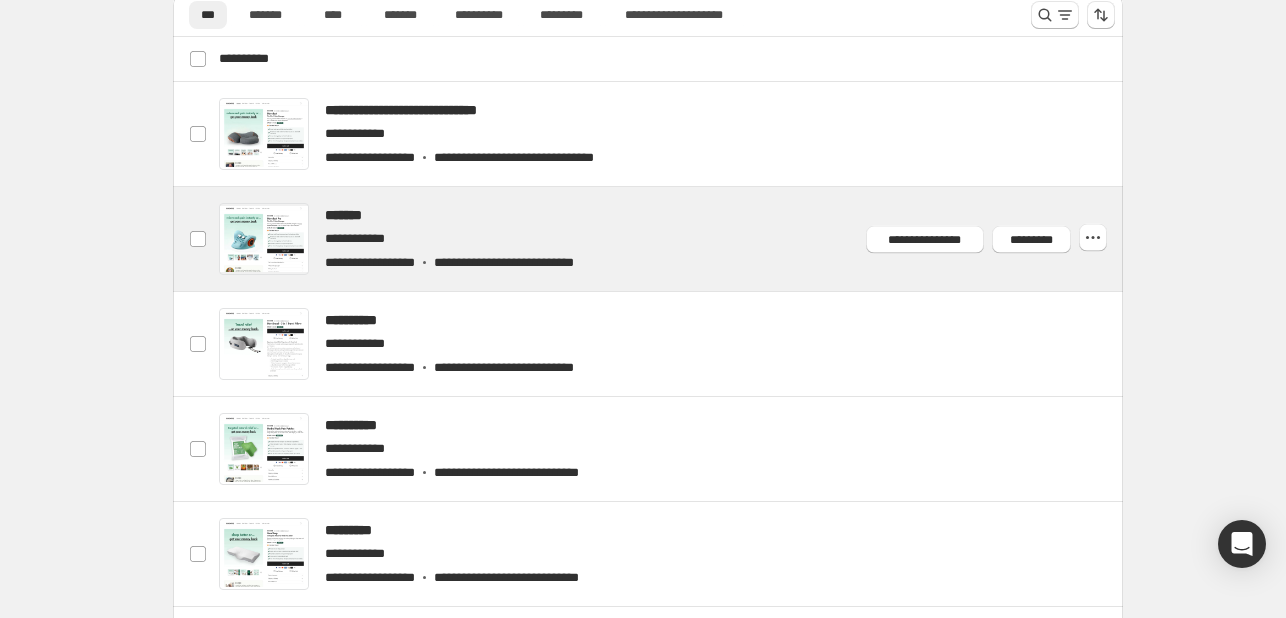 click at bounding box center (672, 239) 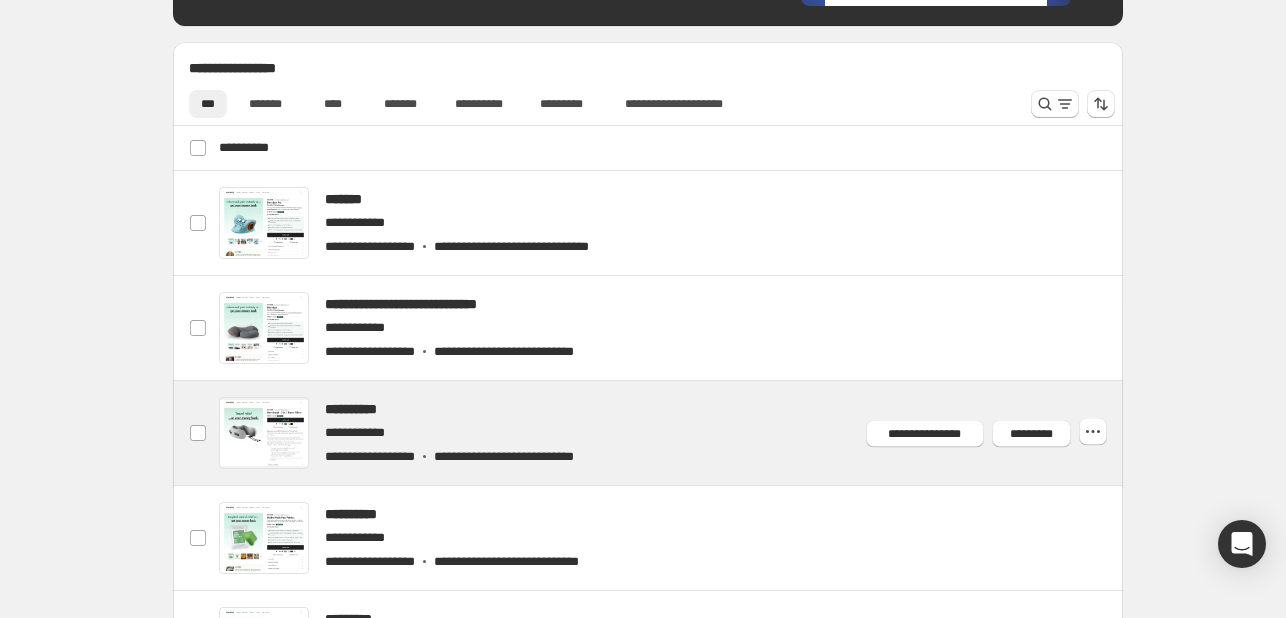 scroll, scrollTop: 700, scrollLeft: 0, axis: vertical 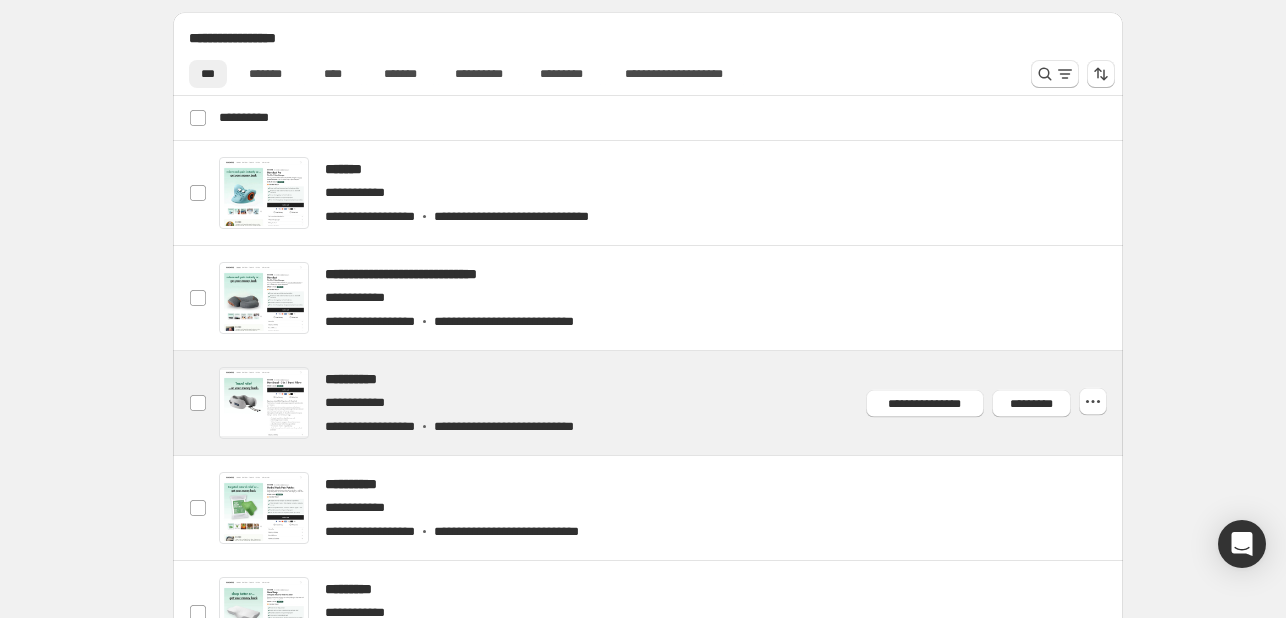 click at bounding box center [672, 403] 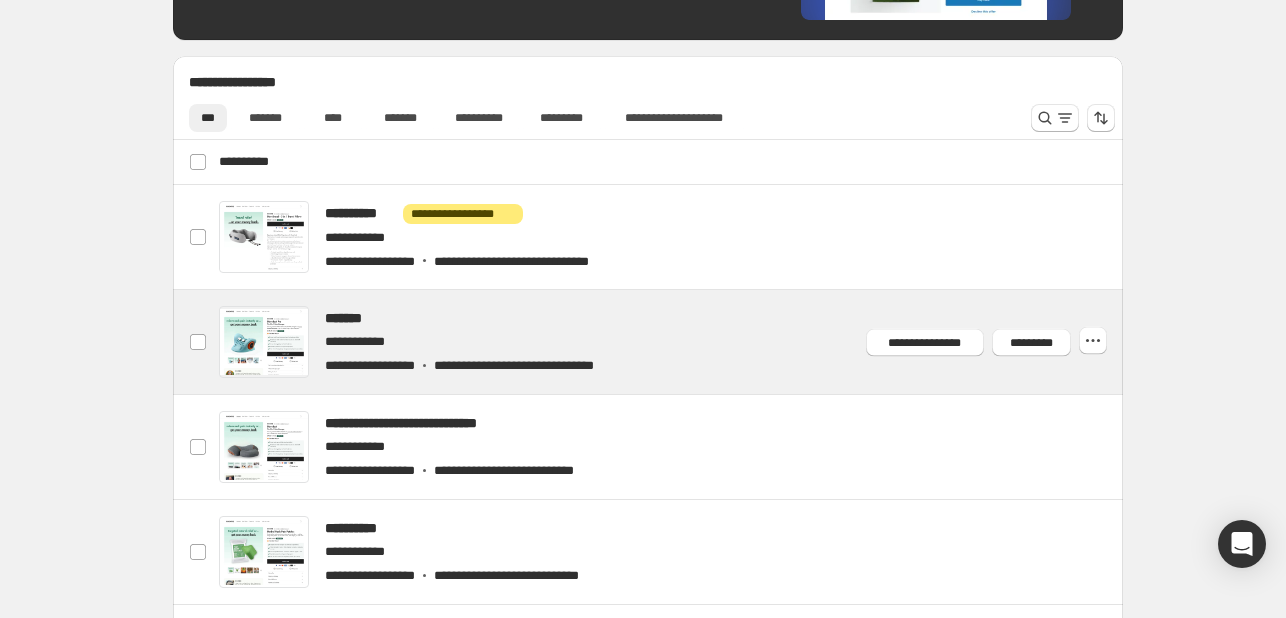 scroll, scrollTop: 800, scrollLeft: 0, axis: vertical 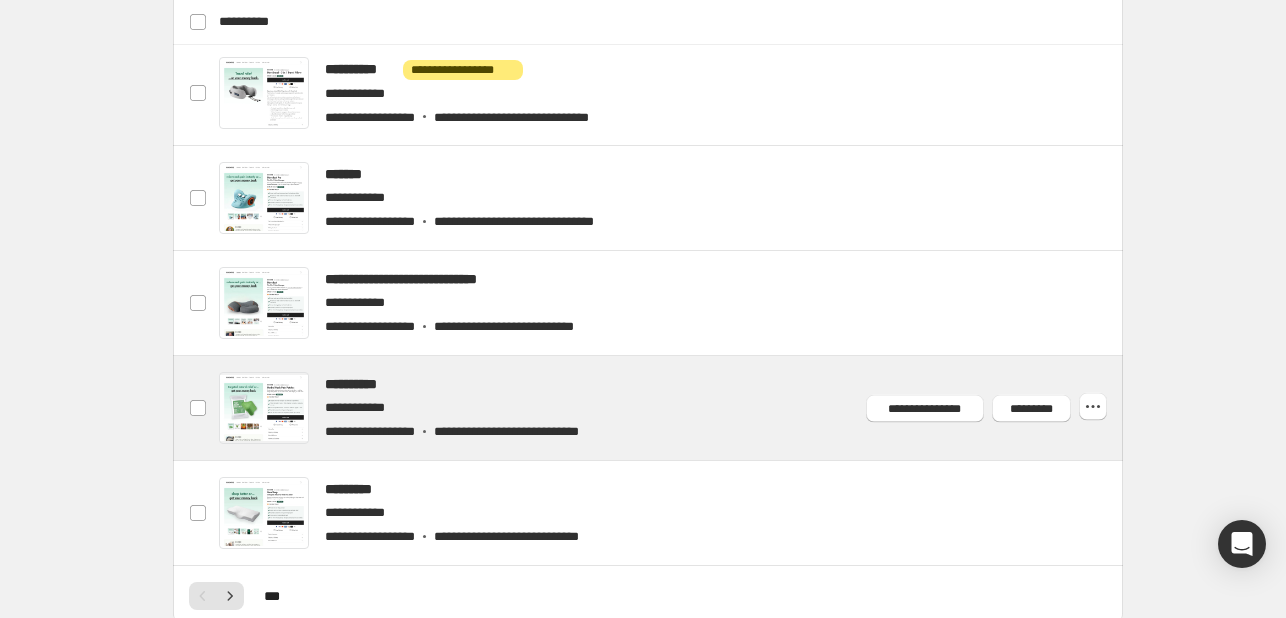 click at bounding box center [672, 408] 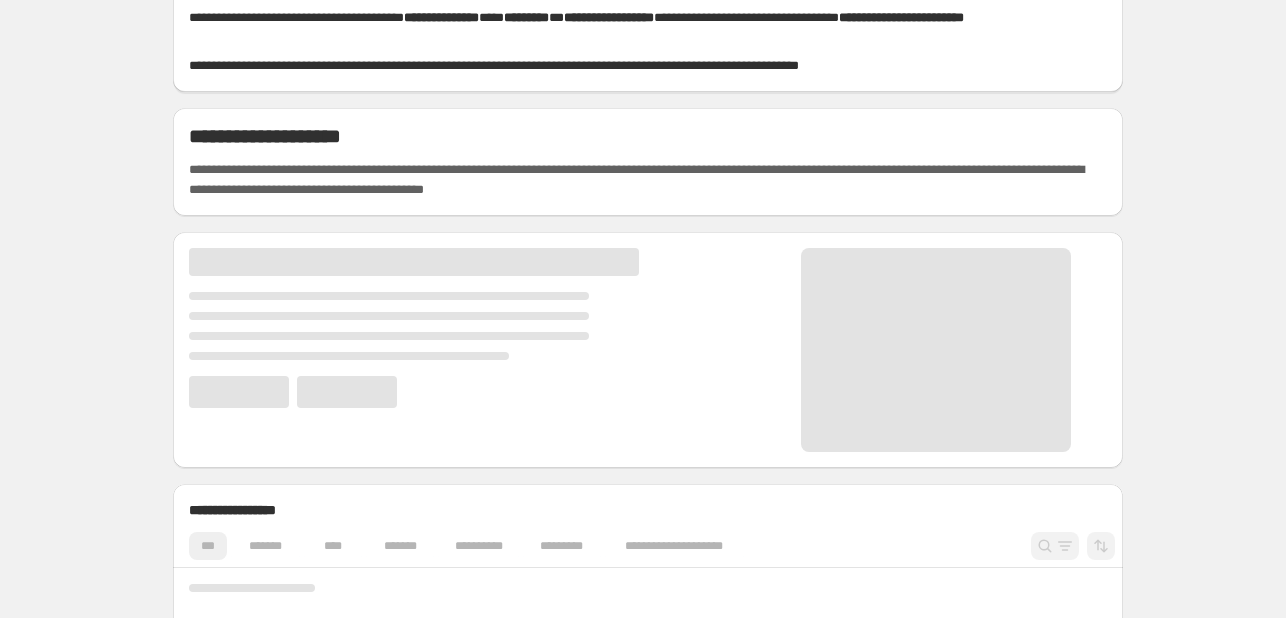 scroll, scrollTop: 100, scrollLeft: 0, axis: vertical 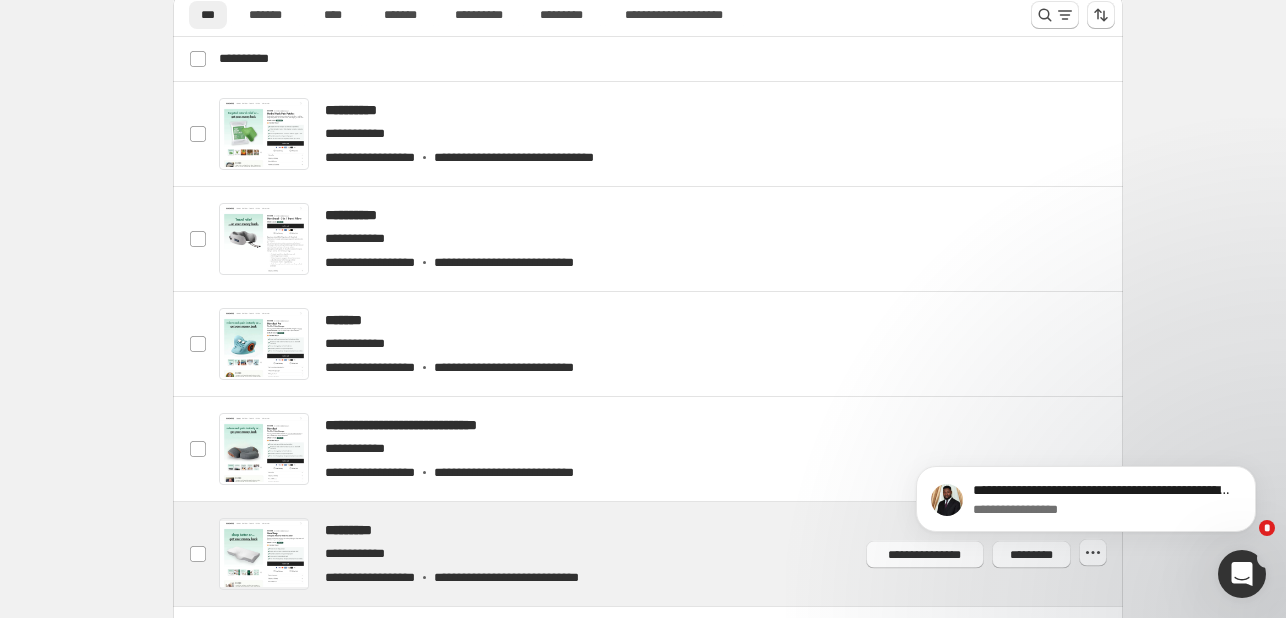 click at bounding box center (672, 554) 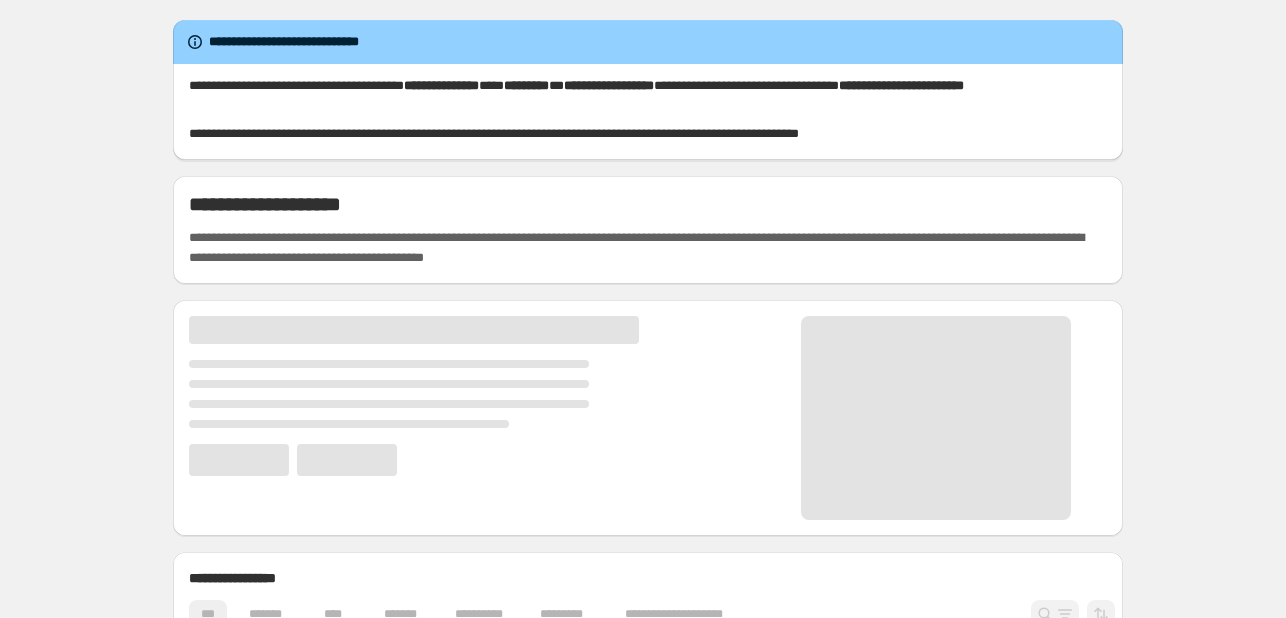 scroll, scrollTop: 0, scrollLeft: 0, axis: both 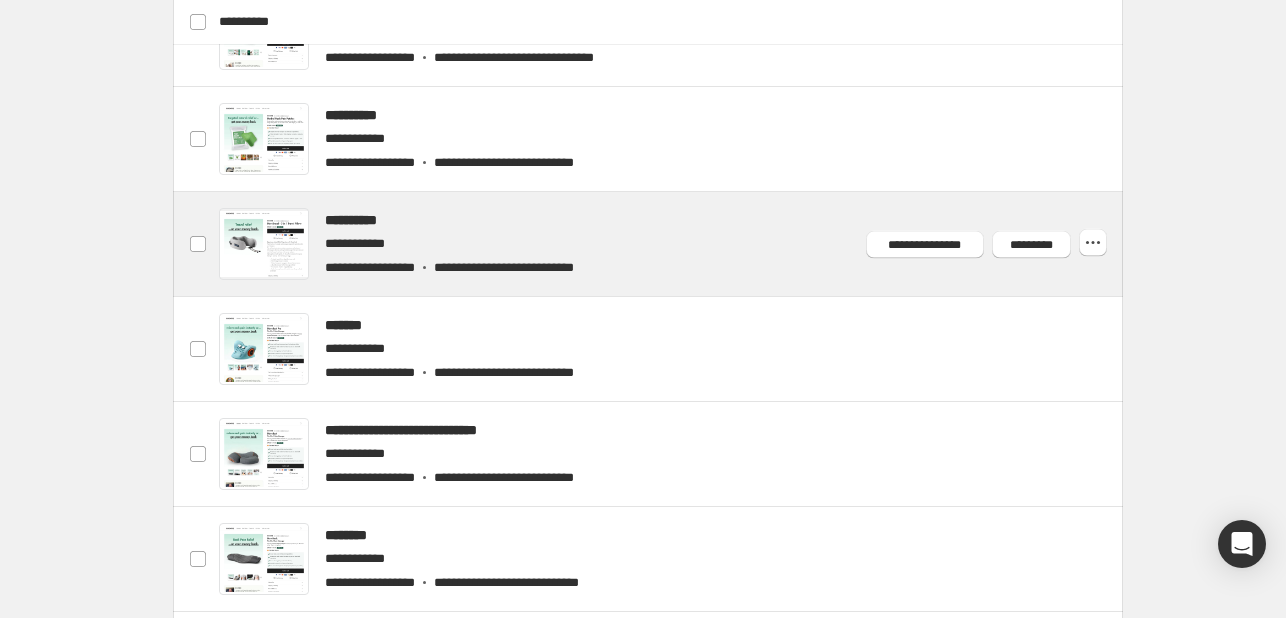 click at bounding box center (672, 244) 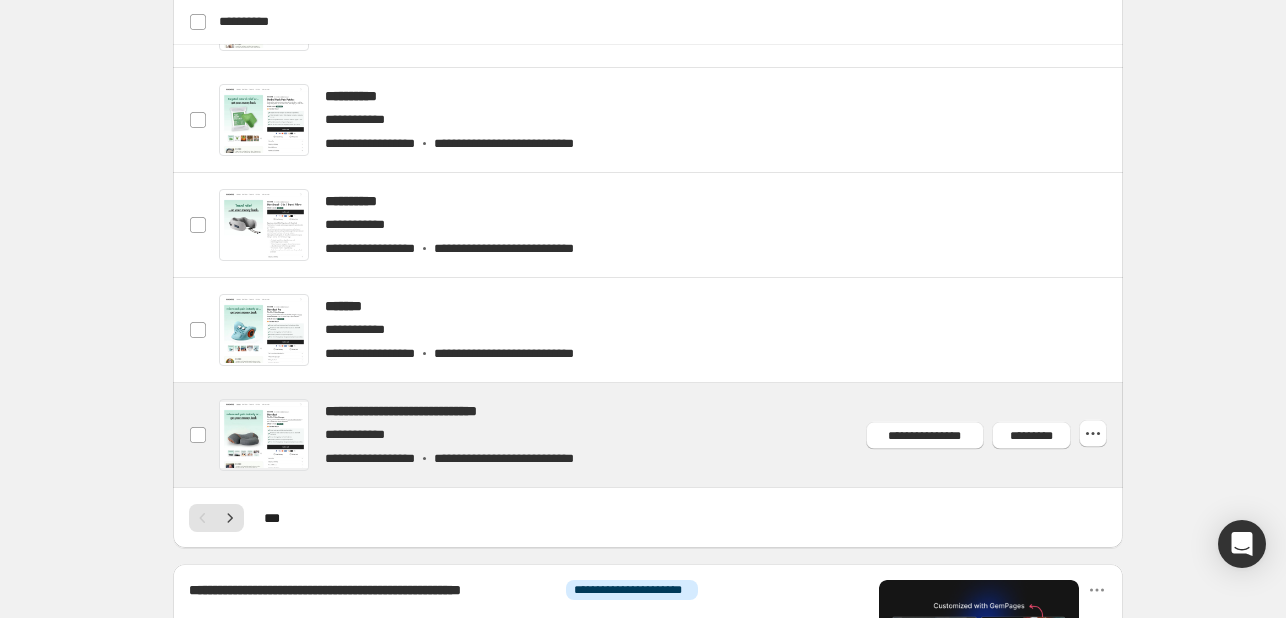 scroll, scrollTop: 900, scrollLeft: 0, axis: vertical 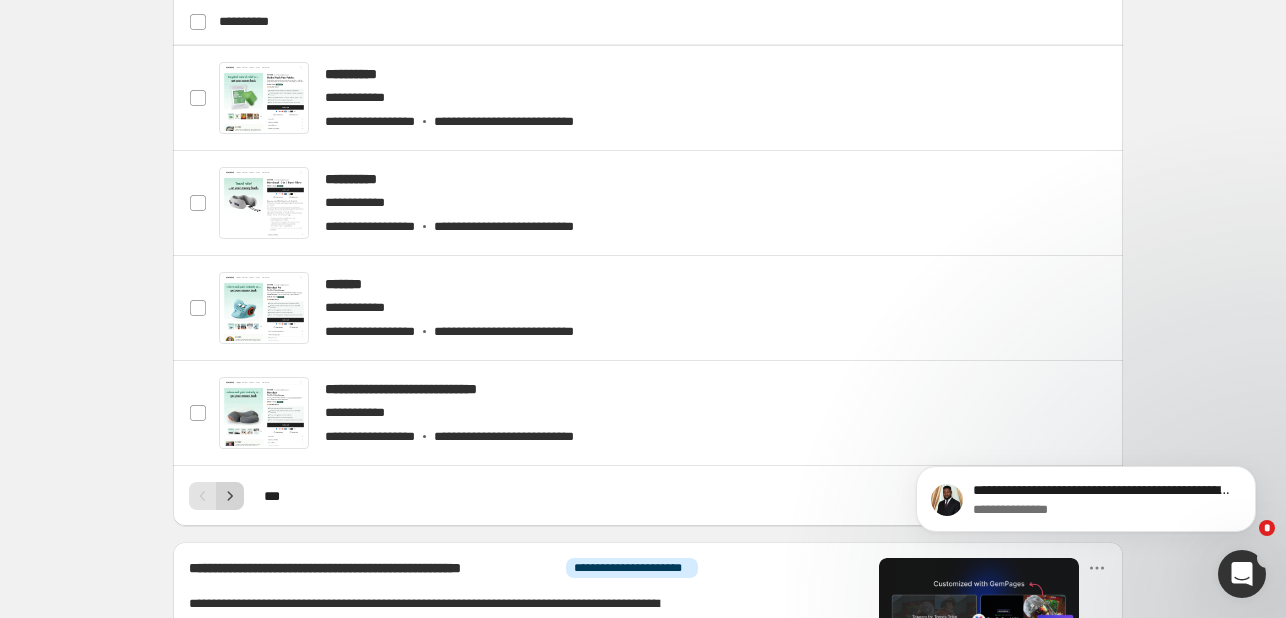 click at bounding box center (230, 496) 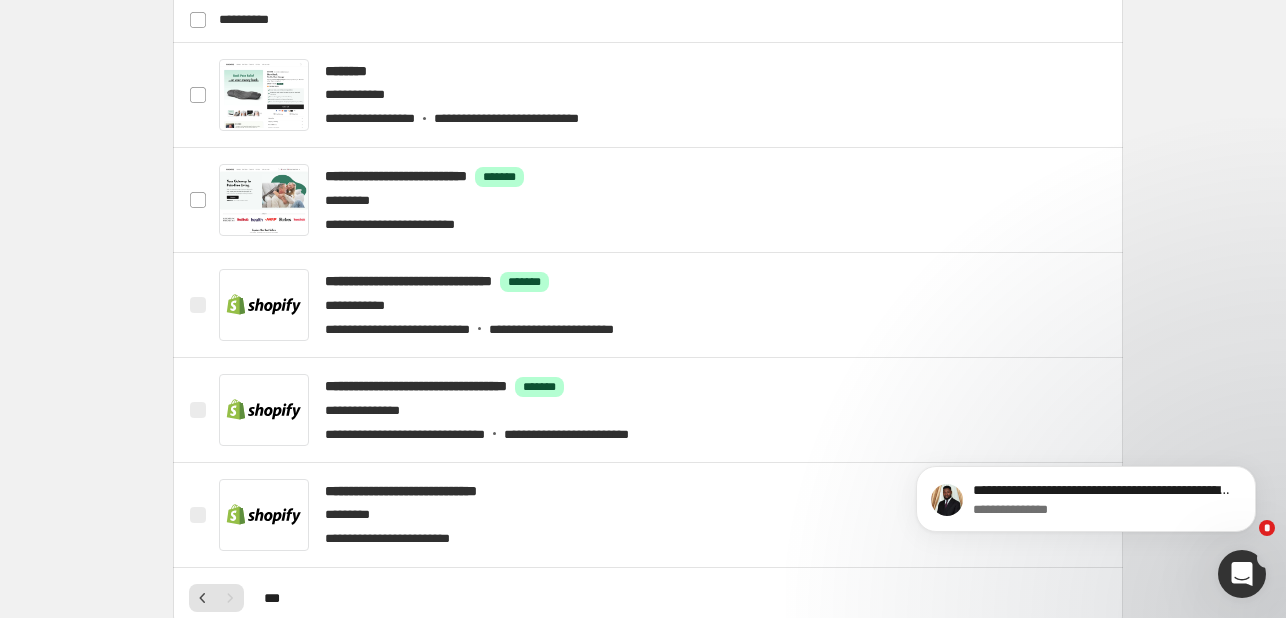 scroll, scrollTop: 712, scrollLeft: 0, axis: vertical 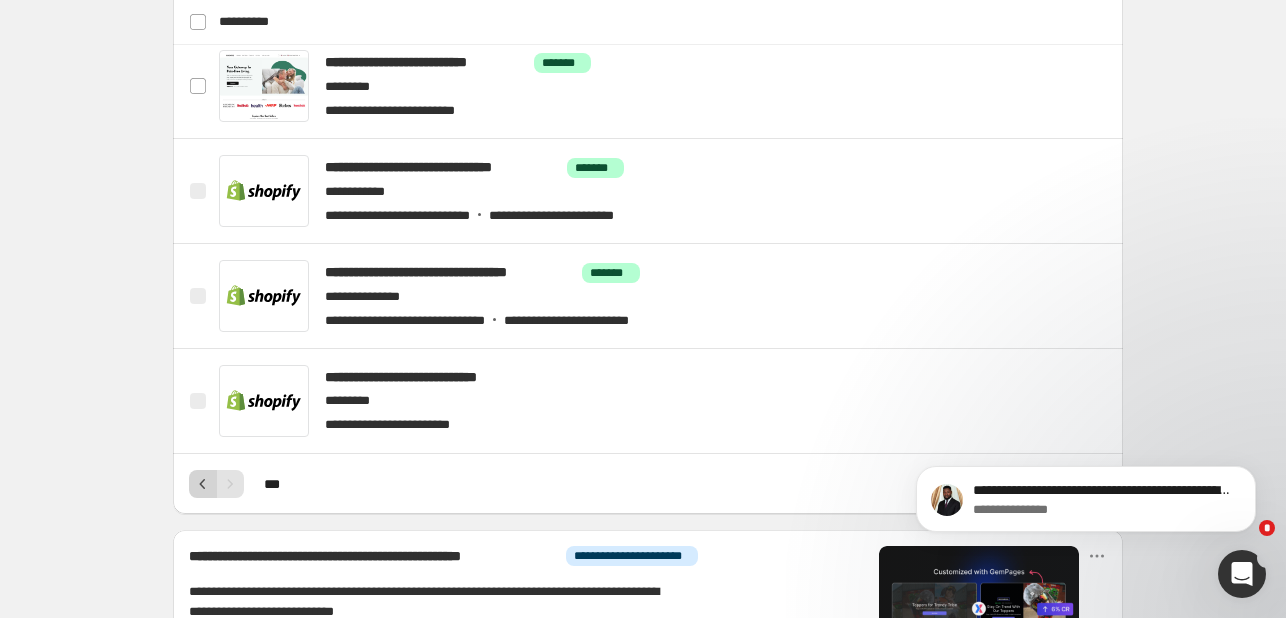 click at bounding box center (203, 484) 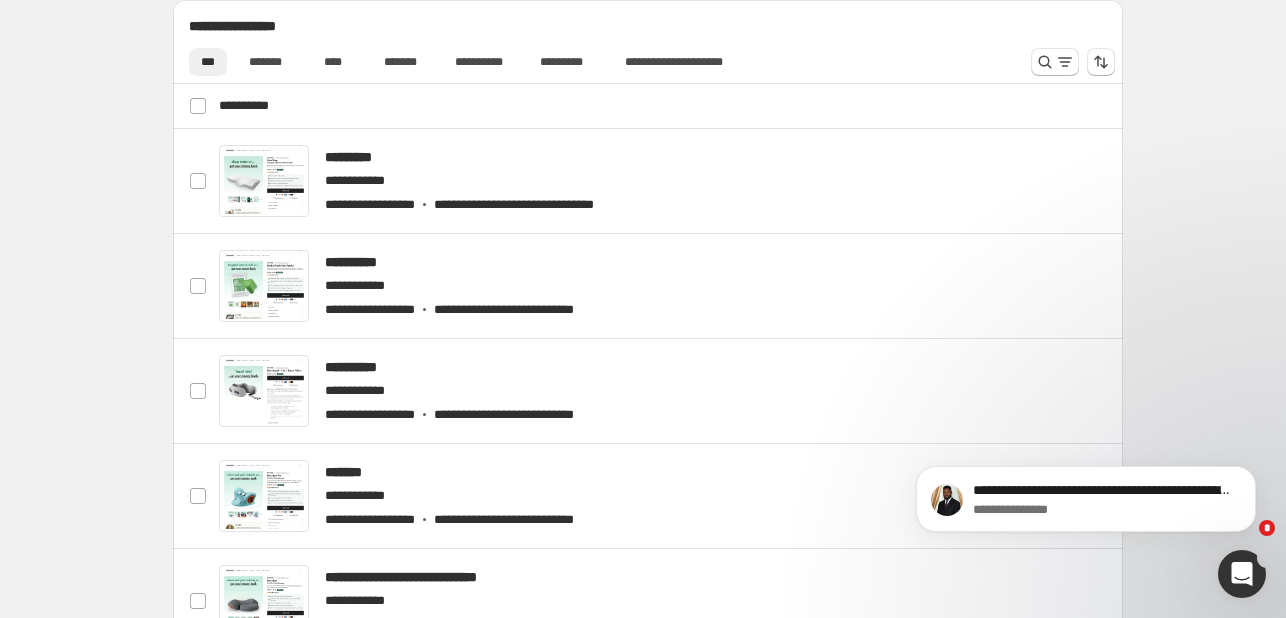scroll, scrollTop: 812, scrollLeft: 0, axis: vertical 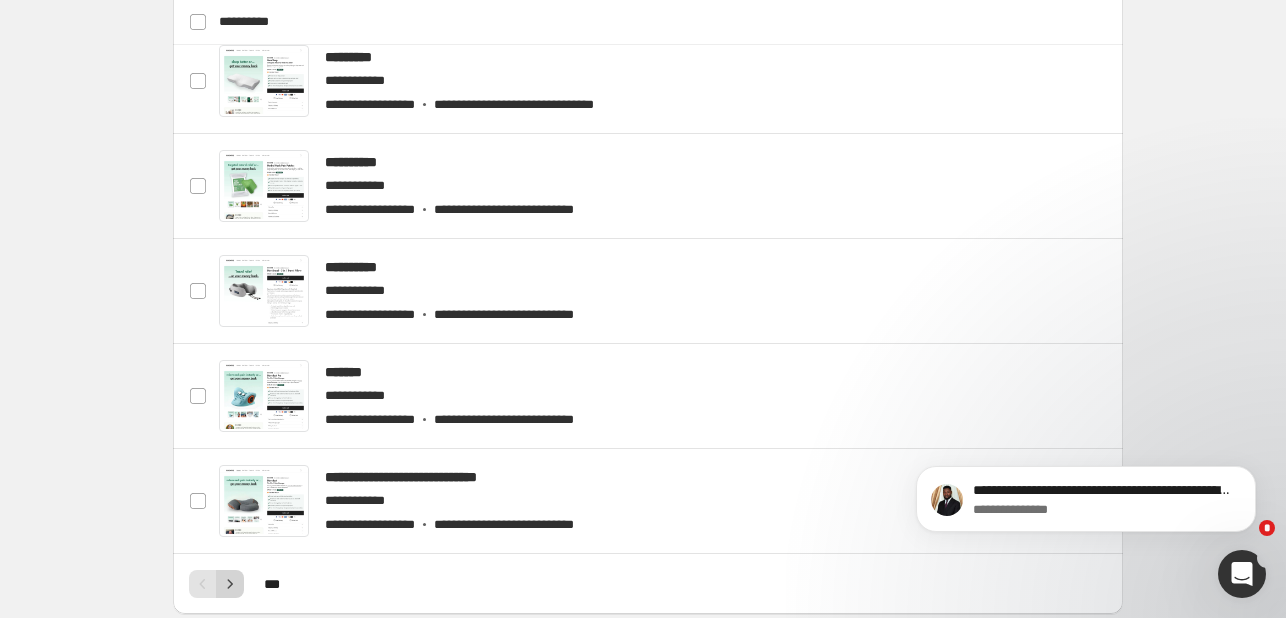 click at bounding box center (230, 584) 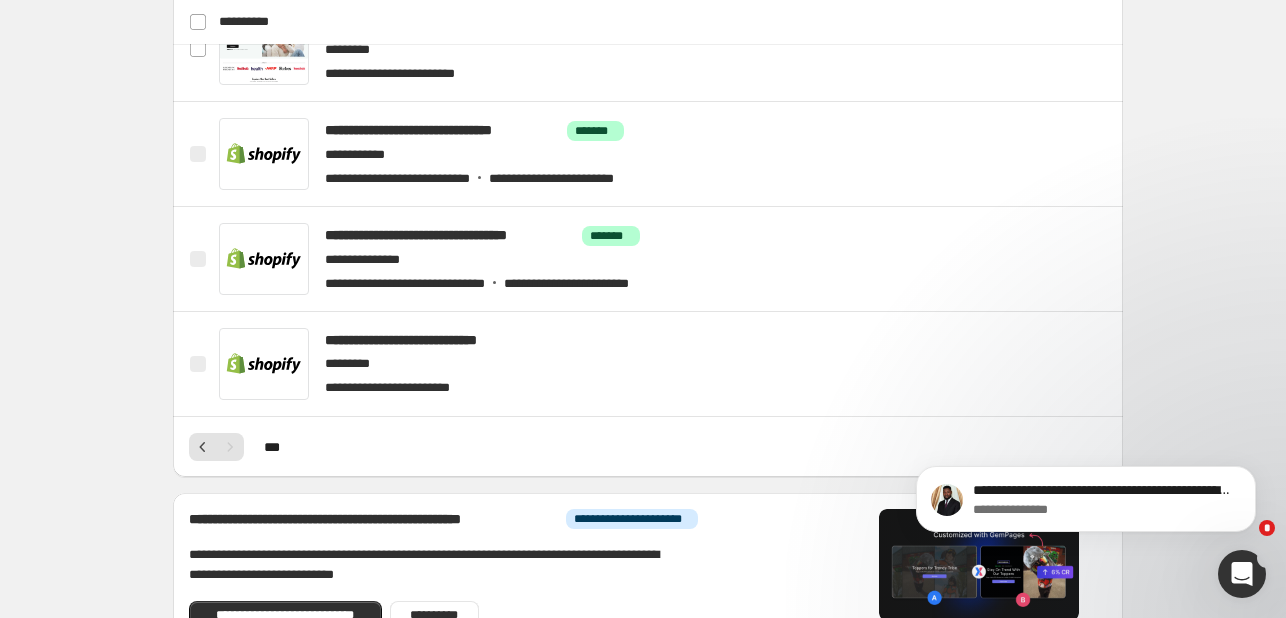 scroll, scrollTop: 712, scrollLeft: 0, axis: vertical 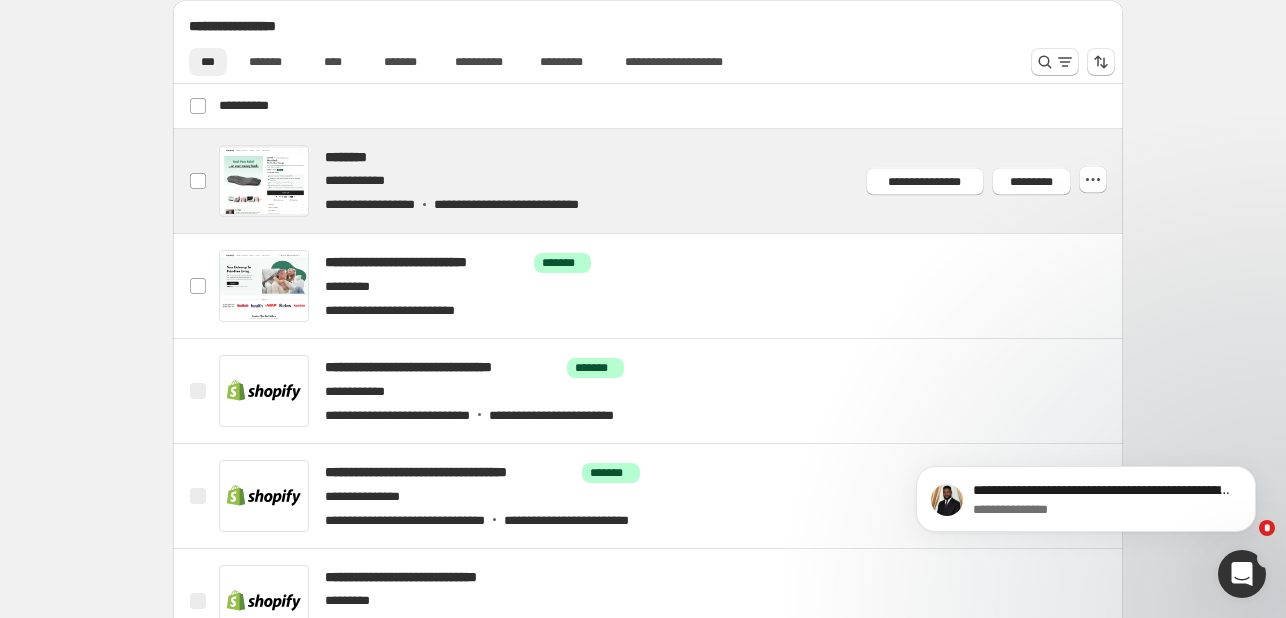 click at bounding box center (672, 181) 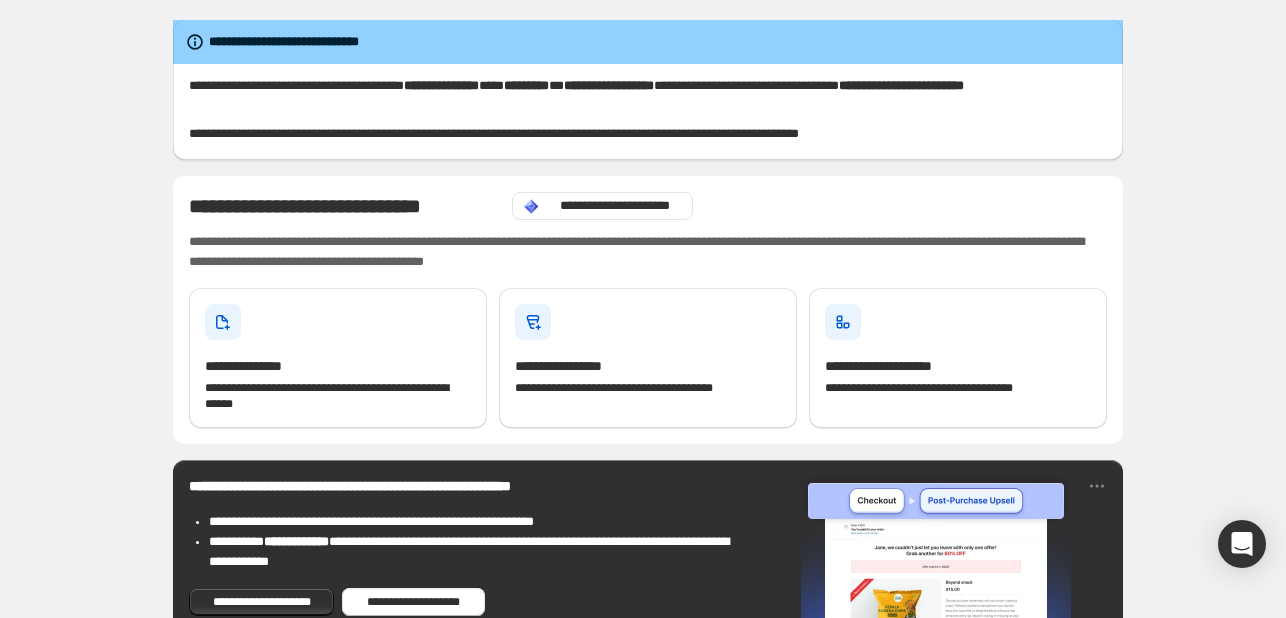 scroll, scrollTop: 0, scrollLeft: 0, axis: both 